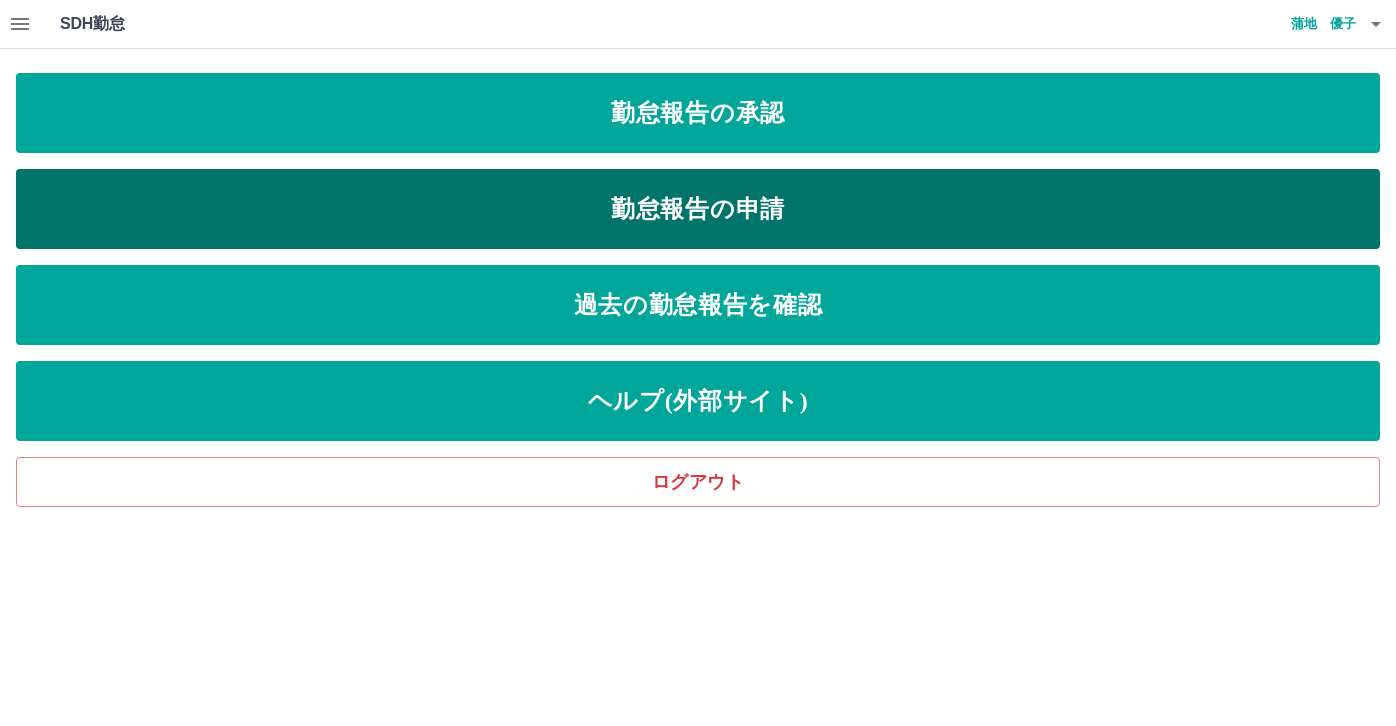 scroll, scrollTop: 0, scrollLeft: 0, axis: both 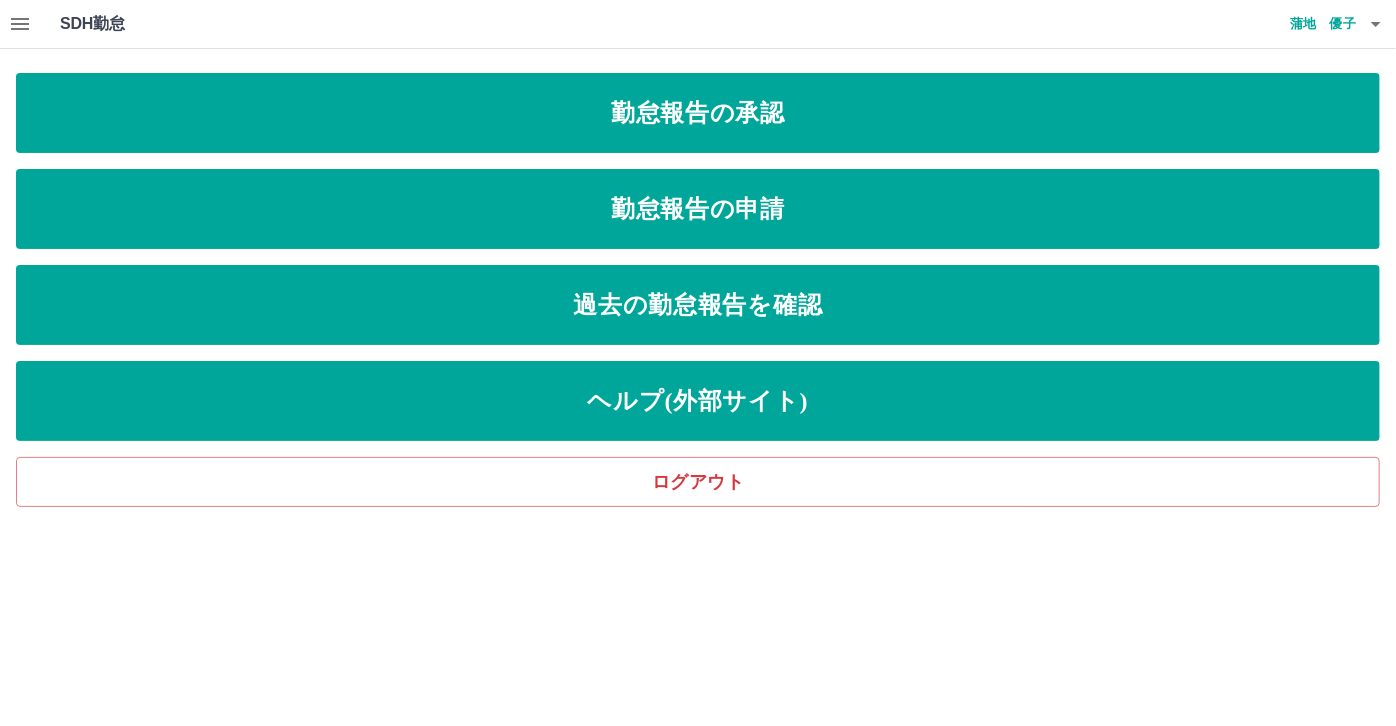 click at bounding box center (20, 24) 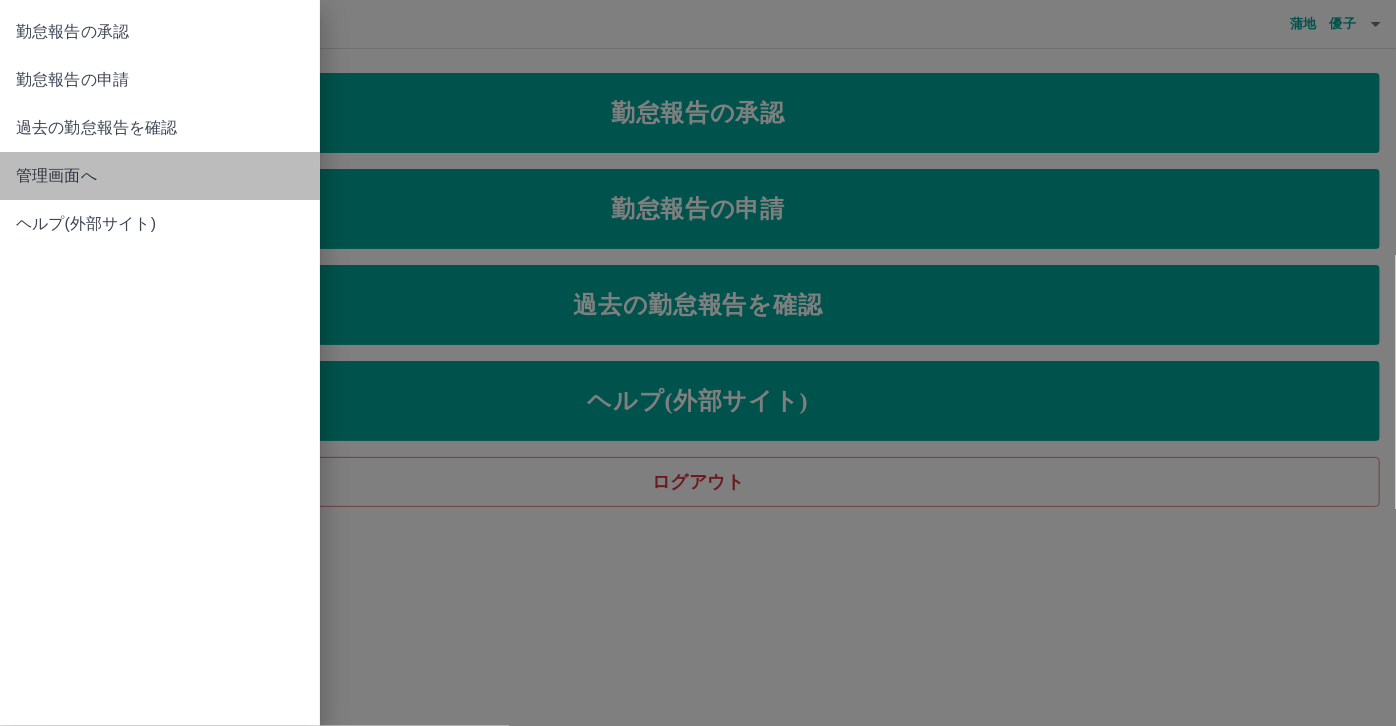 click on "管理画面へ" at bounding box center (160, 176) 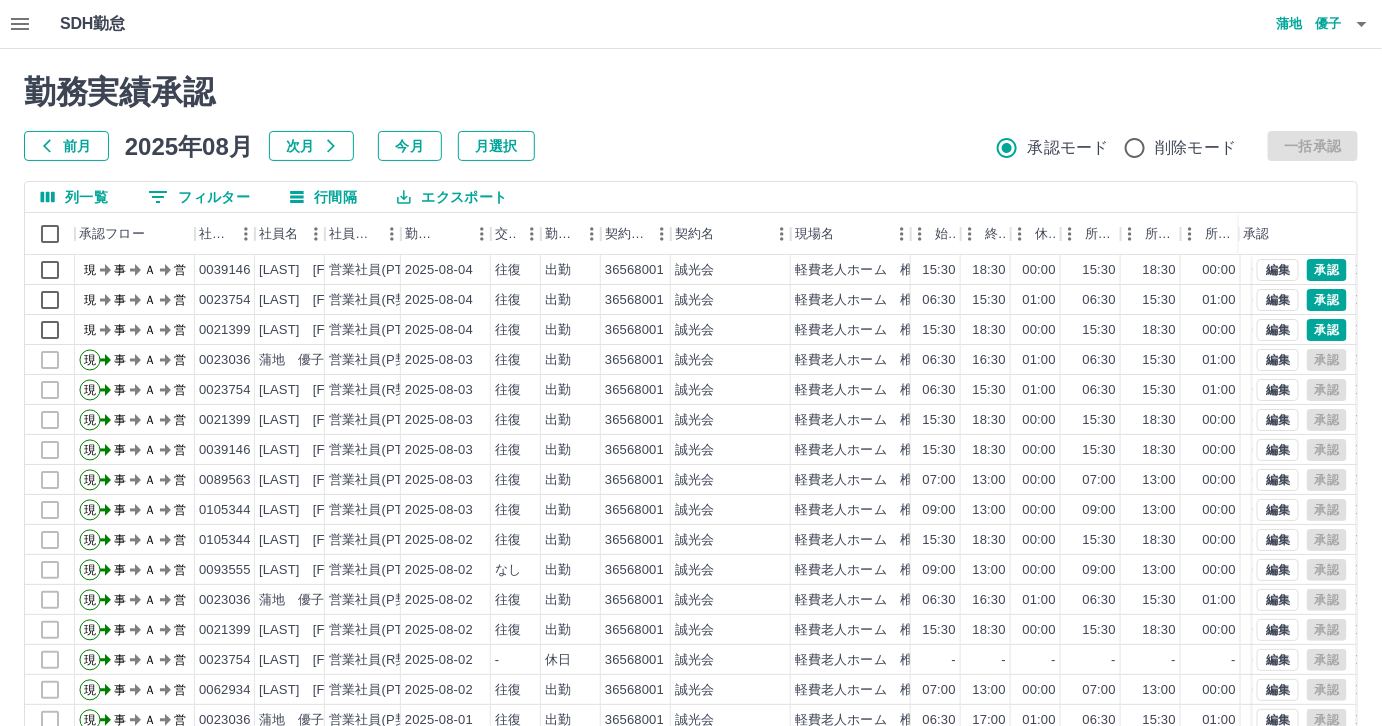 click on "蒲地　優子" at bounding box center (1282, 24) 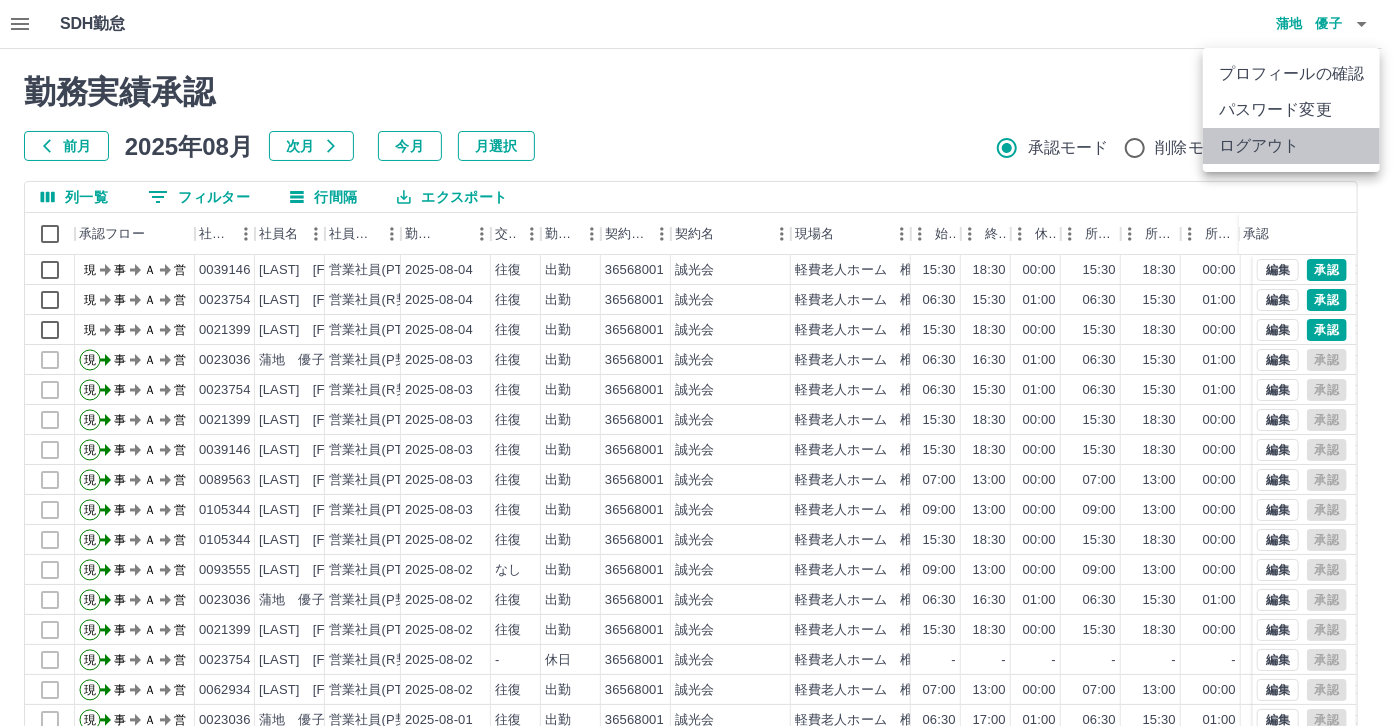 click on "ログアウト" at bounding box center [1291, 146] 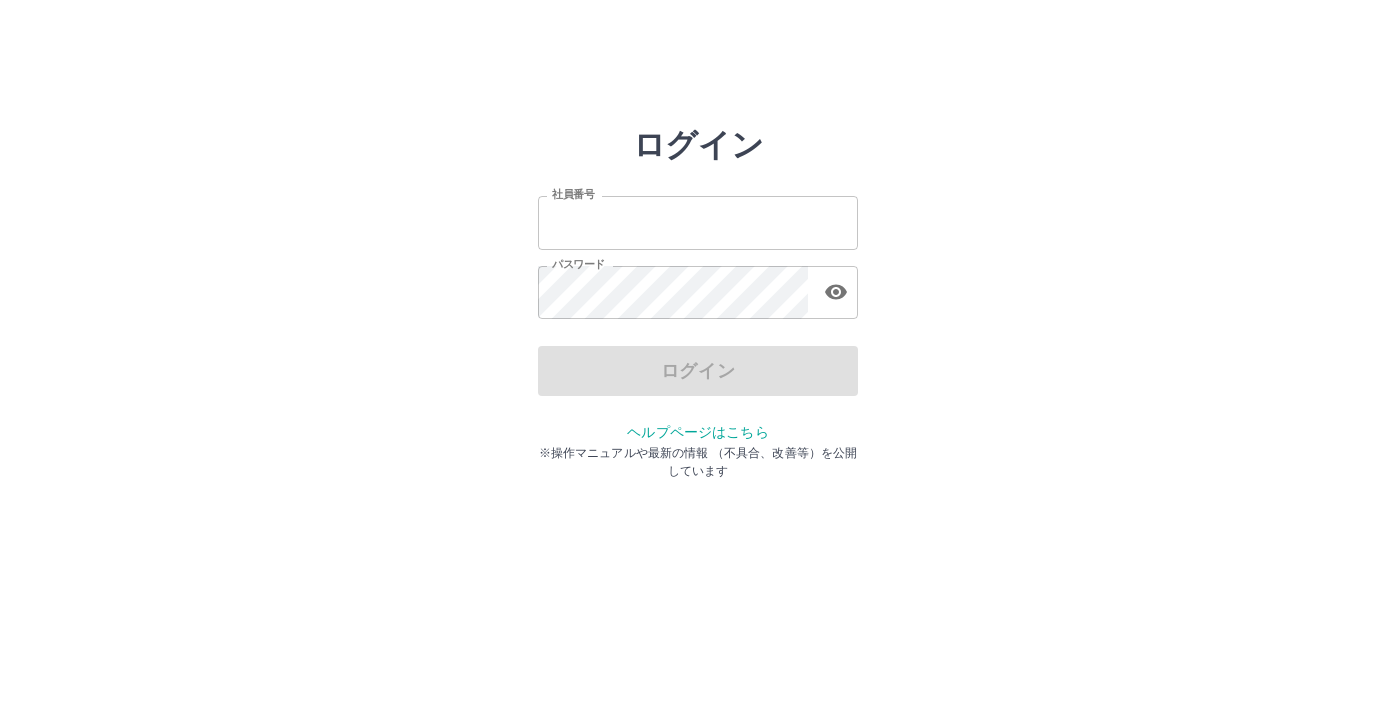 scroll, scrollTop: 0, scrollLeft: 0, axis: both 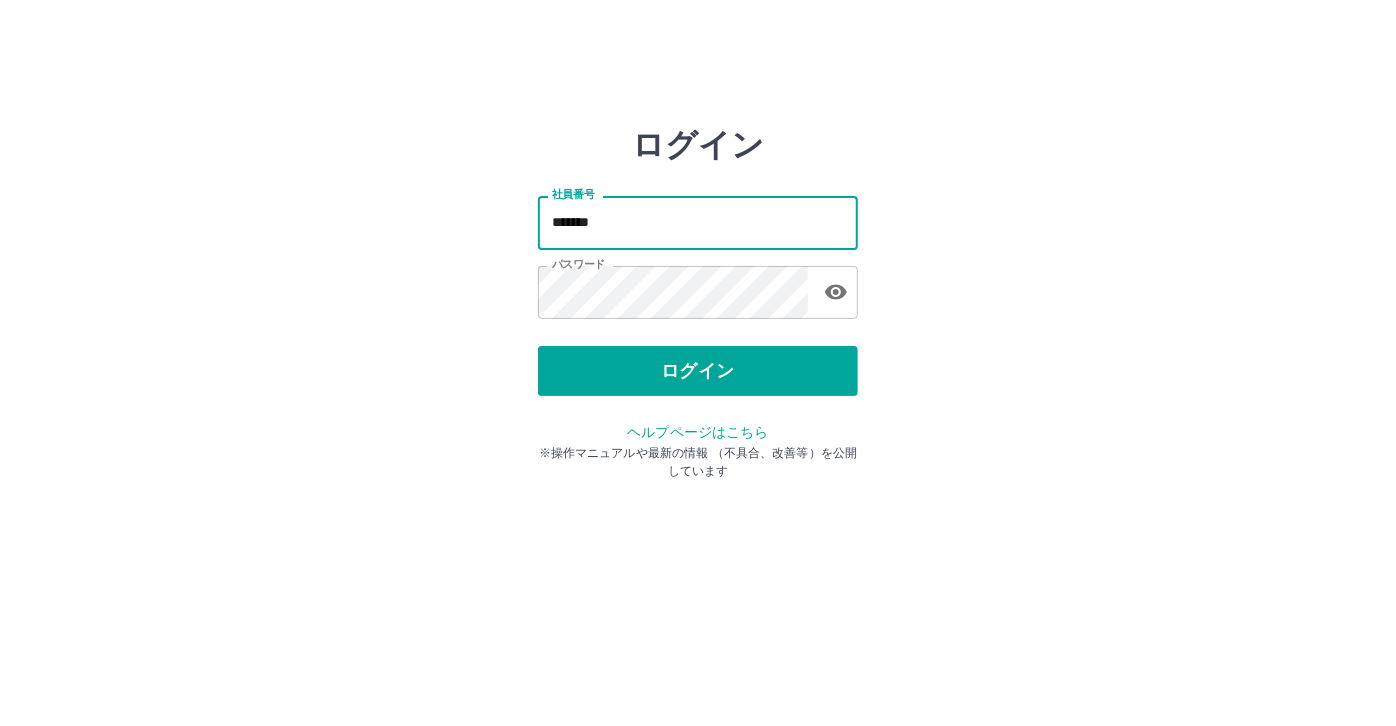 click on "*******" at bounding box center [698, 222] 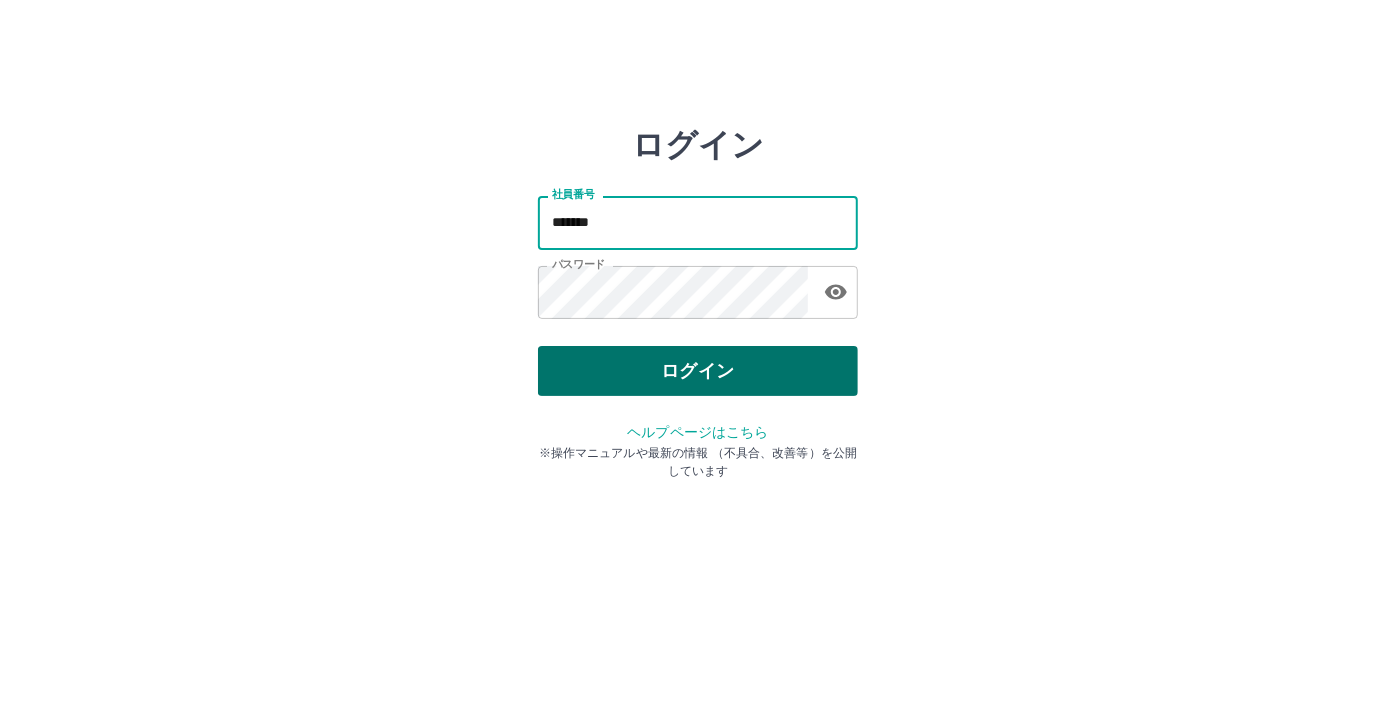 click on "ログイン" at bounding box center (698, 371) 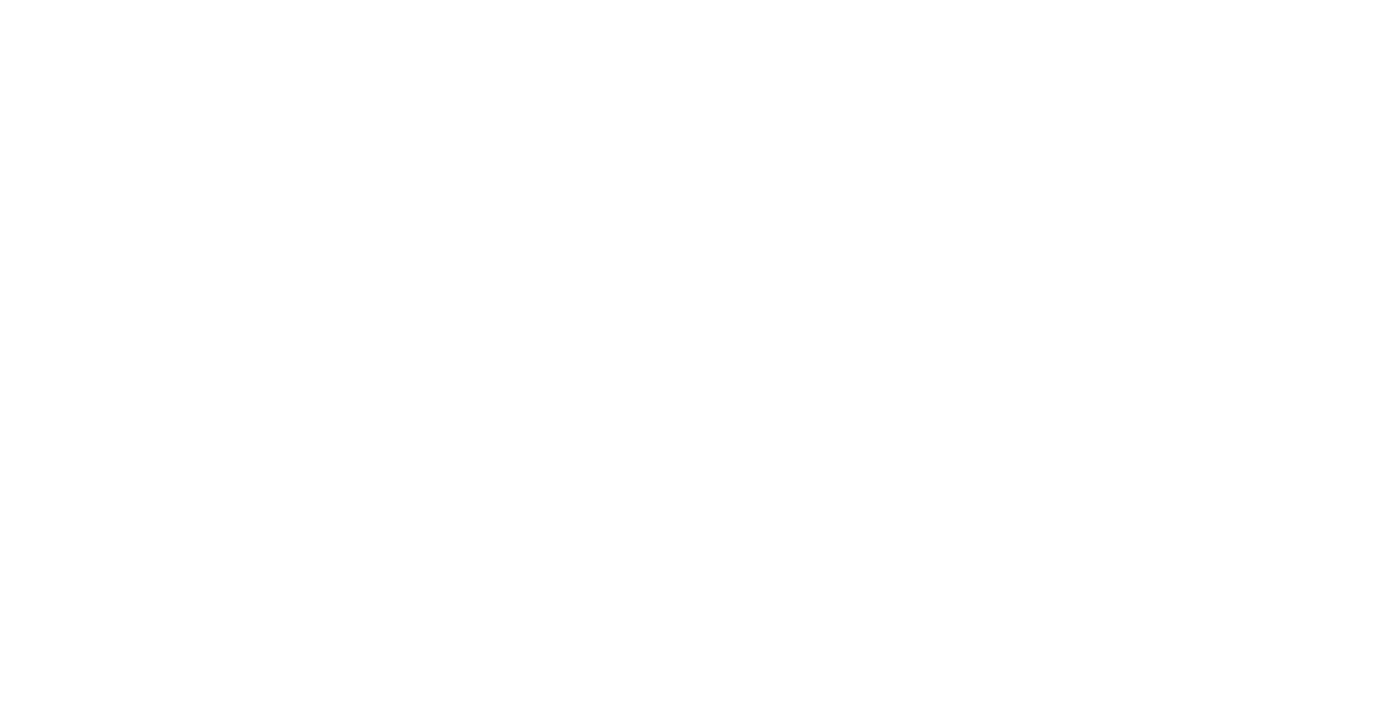 scroll, scrollTop: 0, scrollLeft: 0, axis: both 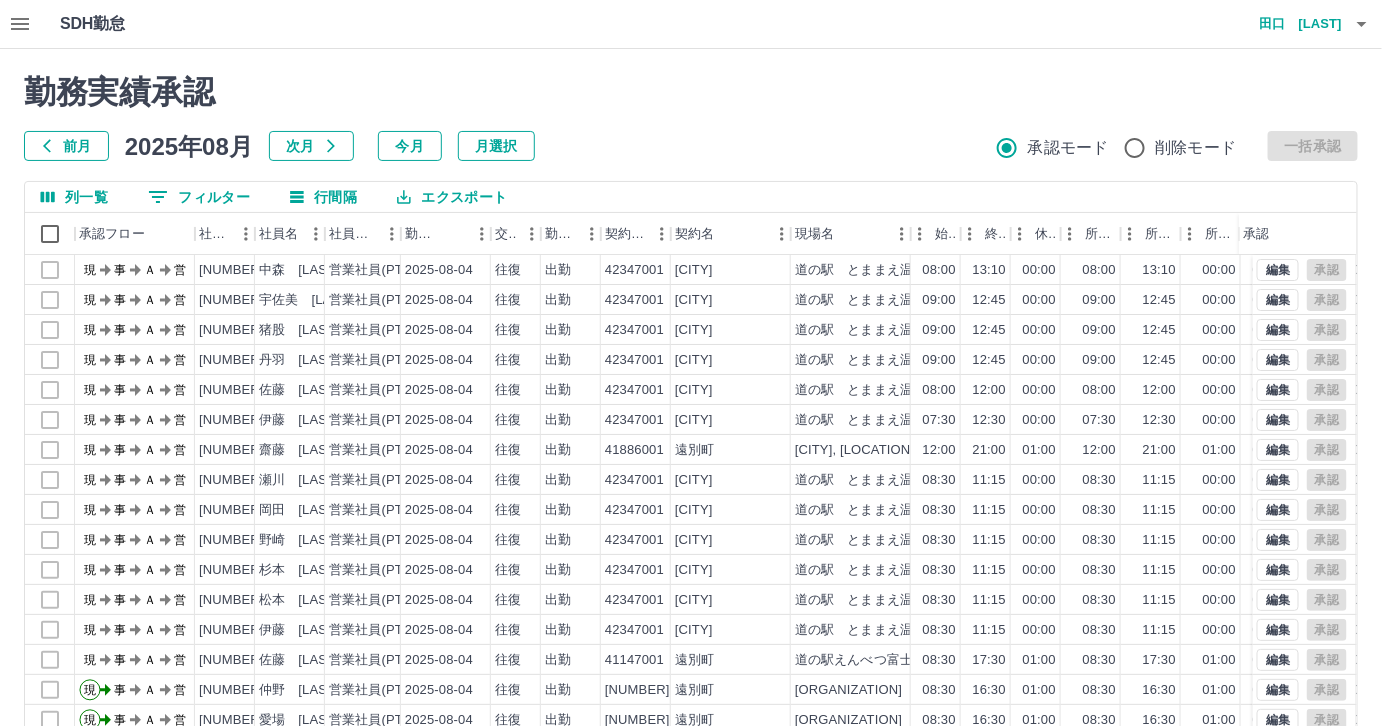 click 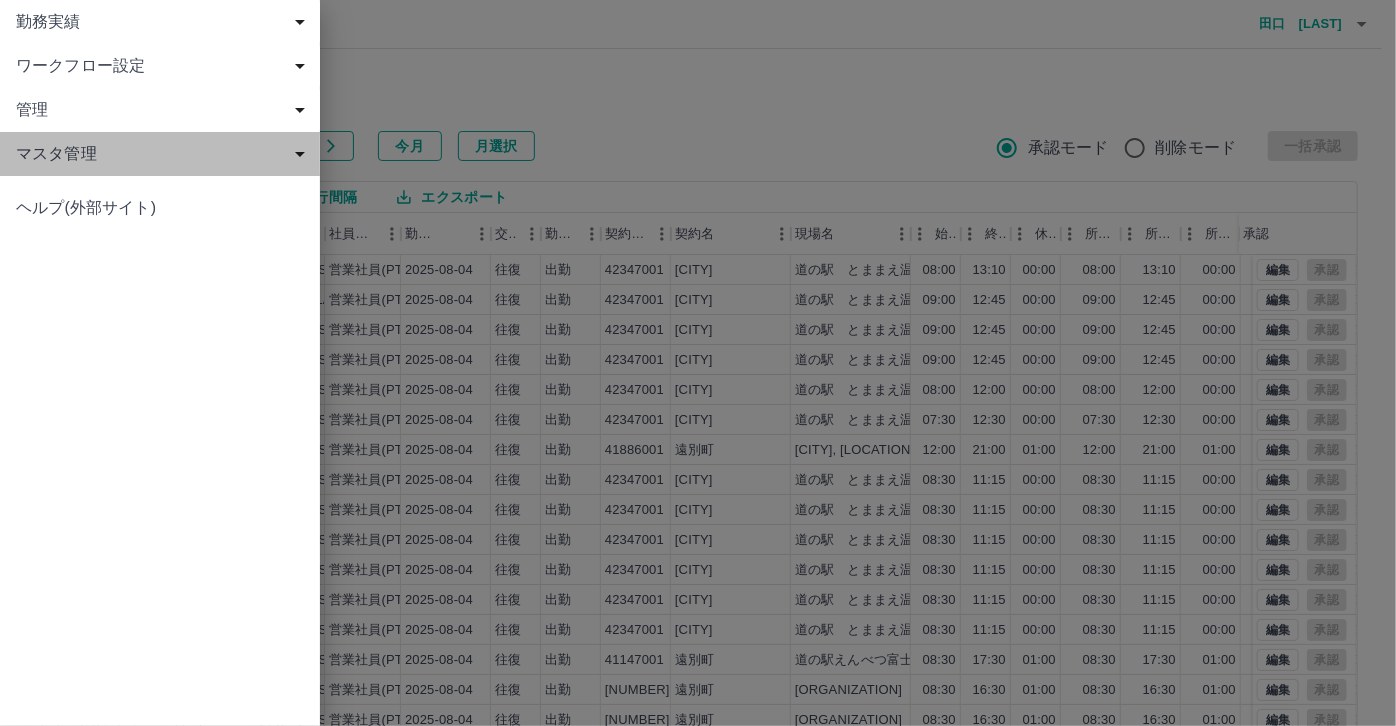 click on "マスタ管理" at bounding box center [164, 154] 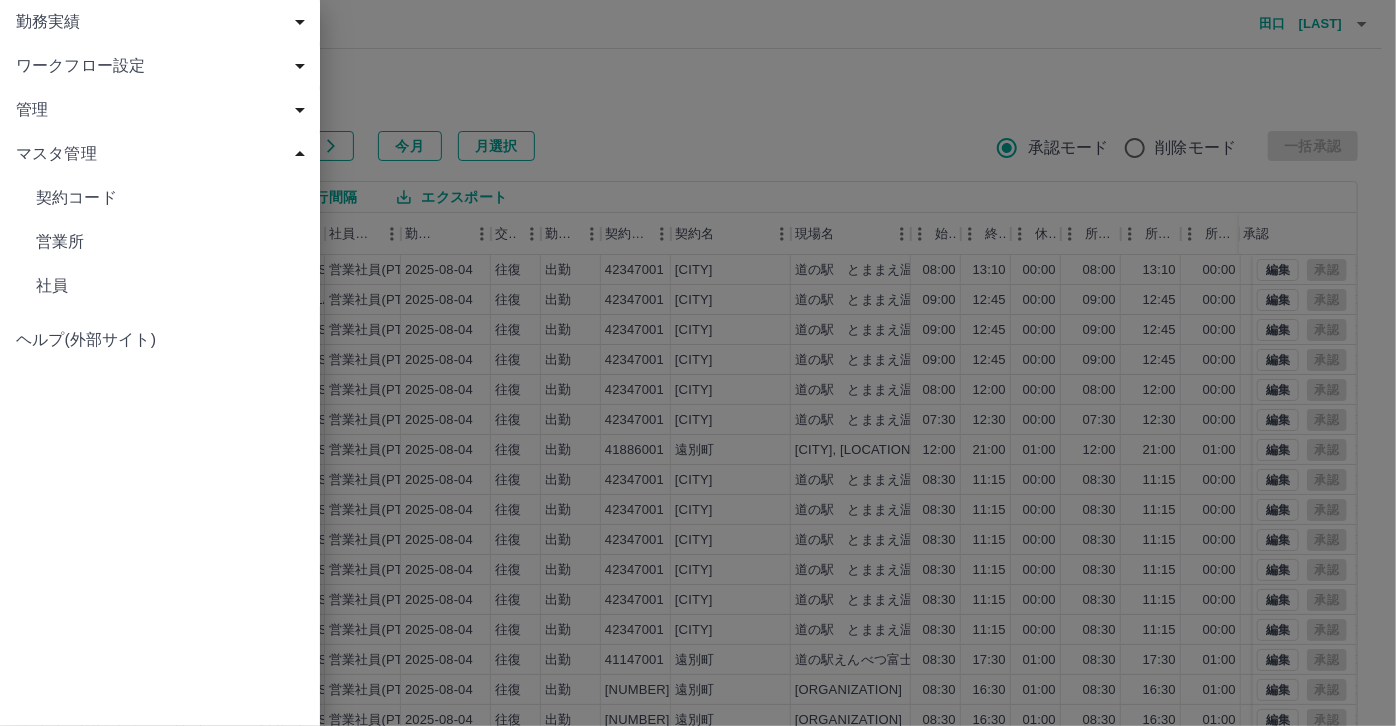 click on "社員" at bounding box center (170, 286) 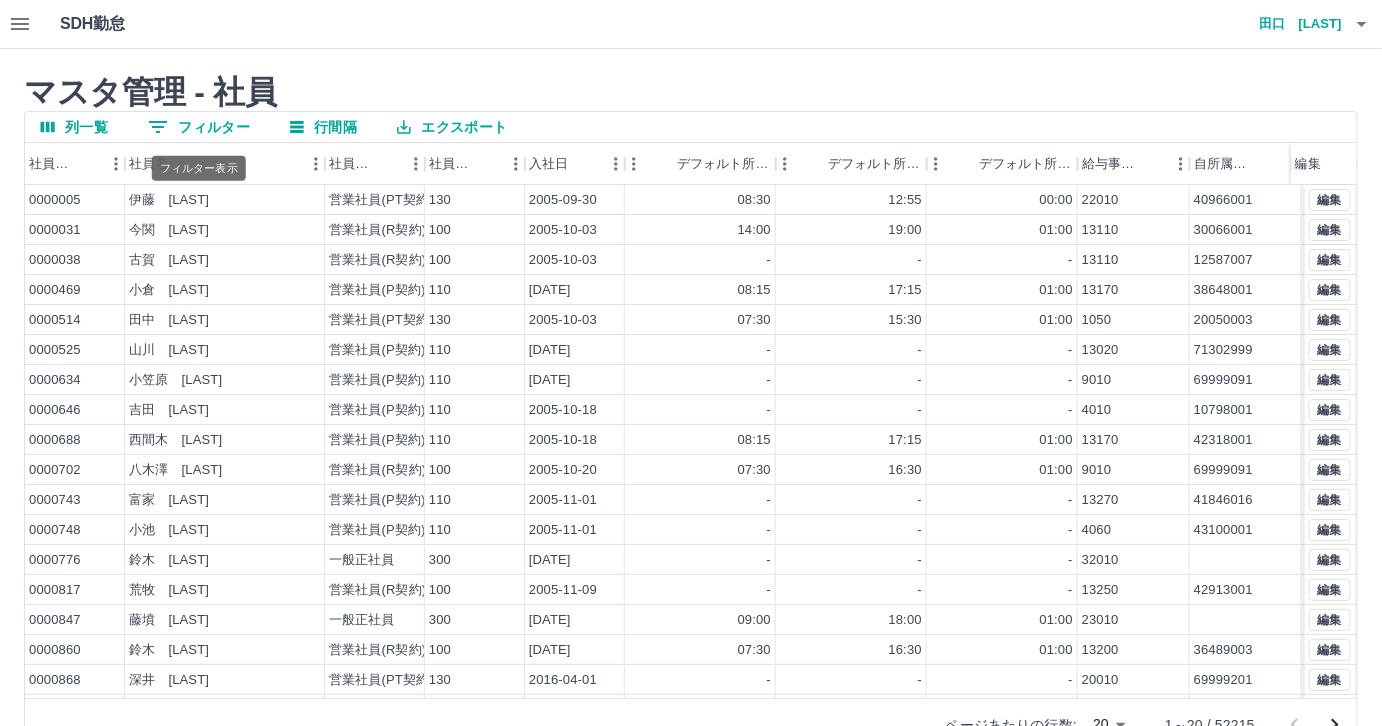 click on "0 フィルター" at bounding box center (199, 127) 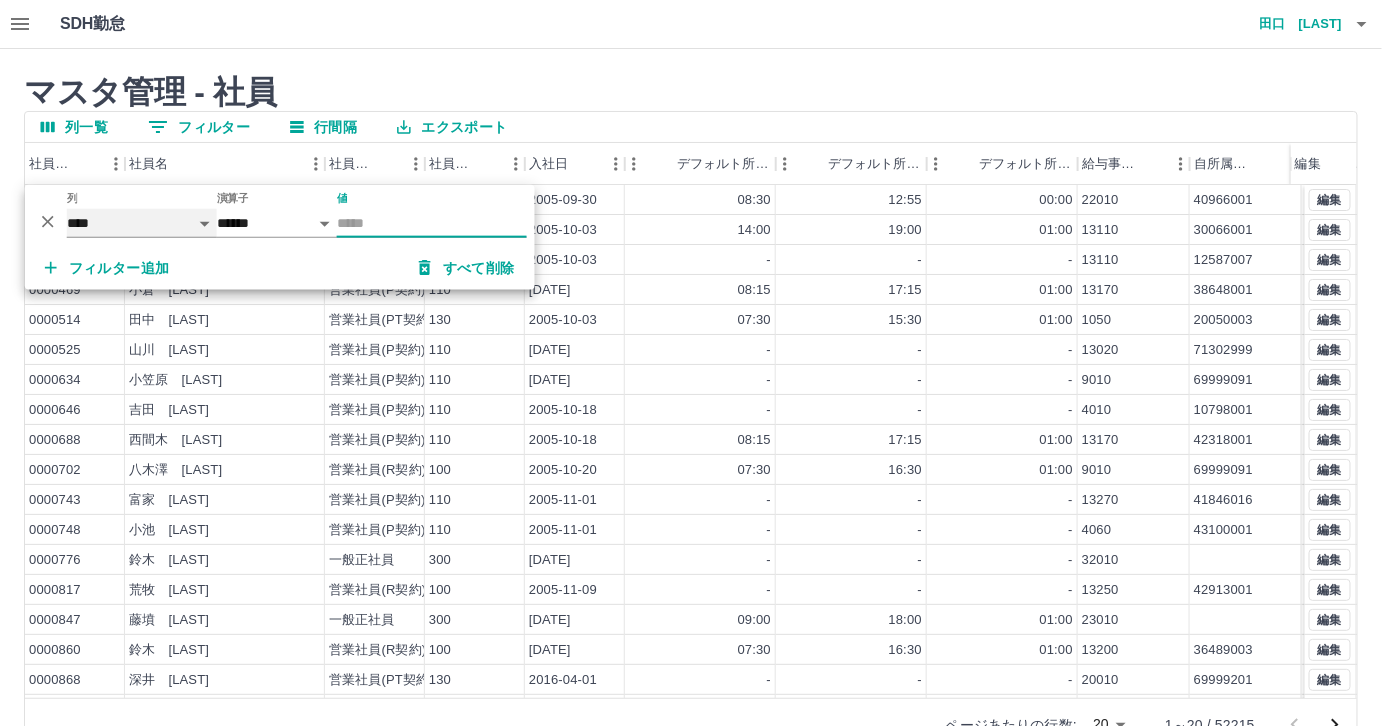 click on "**** *** *** ******** ********" at bounding box center [142, 223] 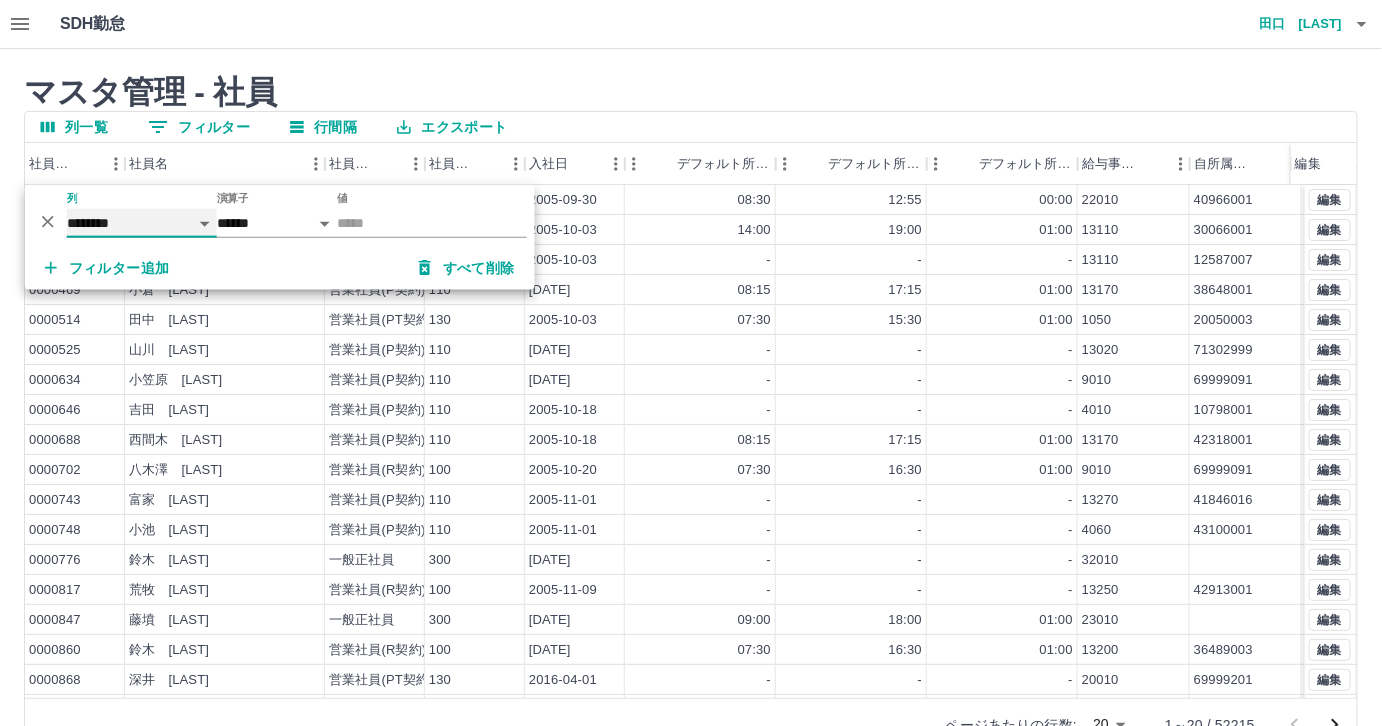 click on "**** *** *** ******** ********" at bounding box center (142, 223) 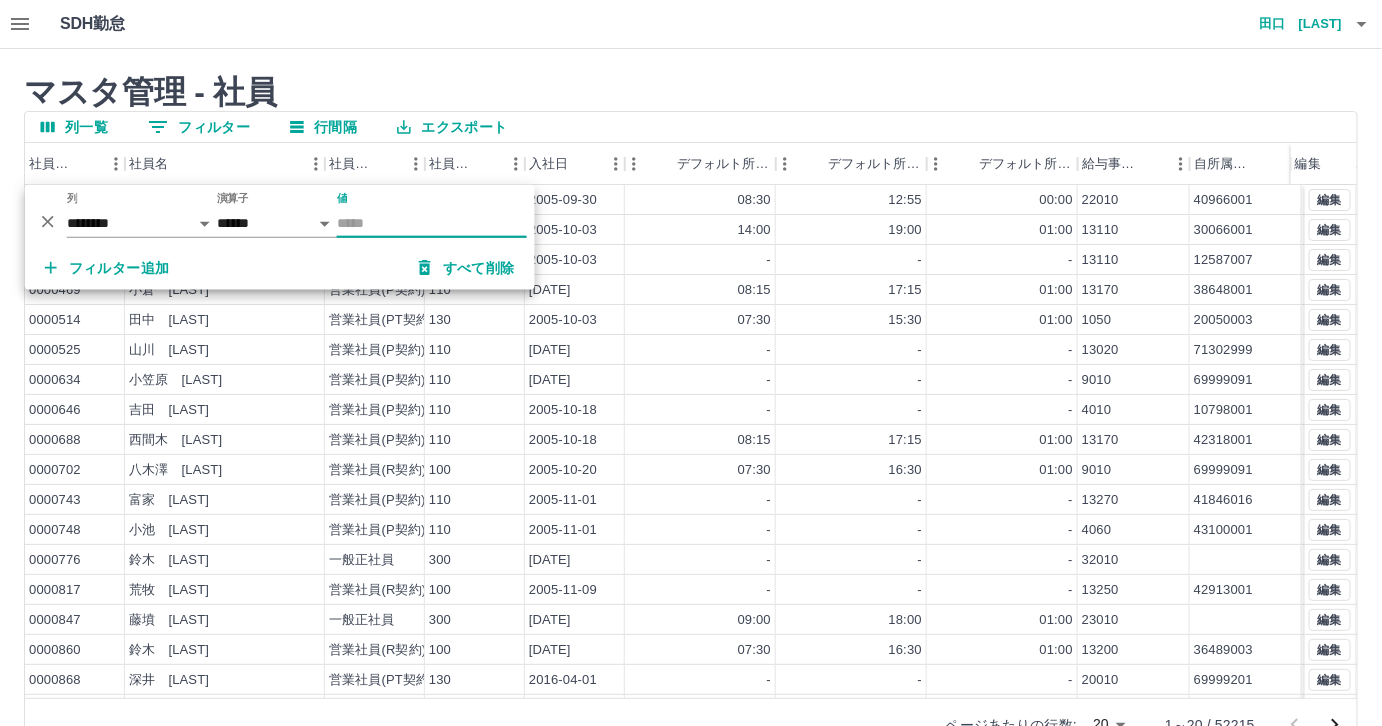 click on "値" at bounding box center (432, 223) 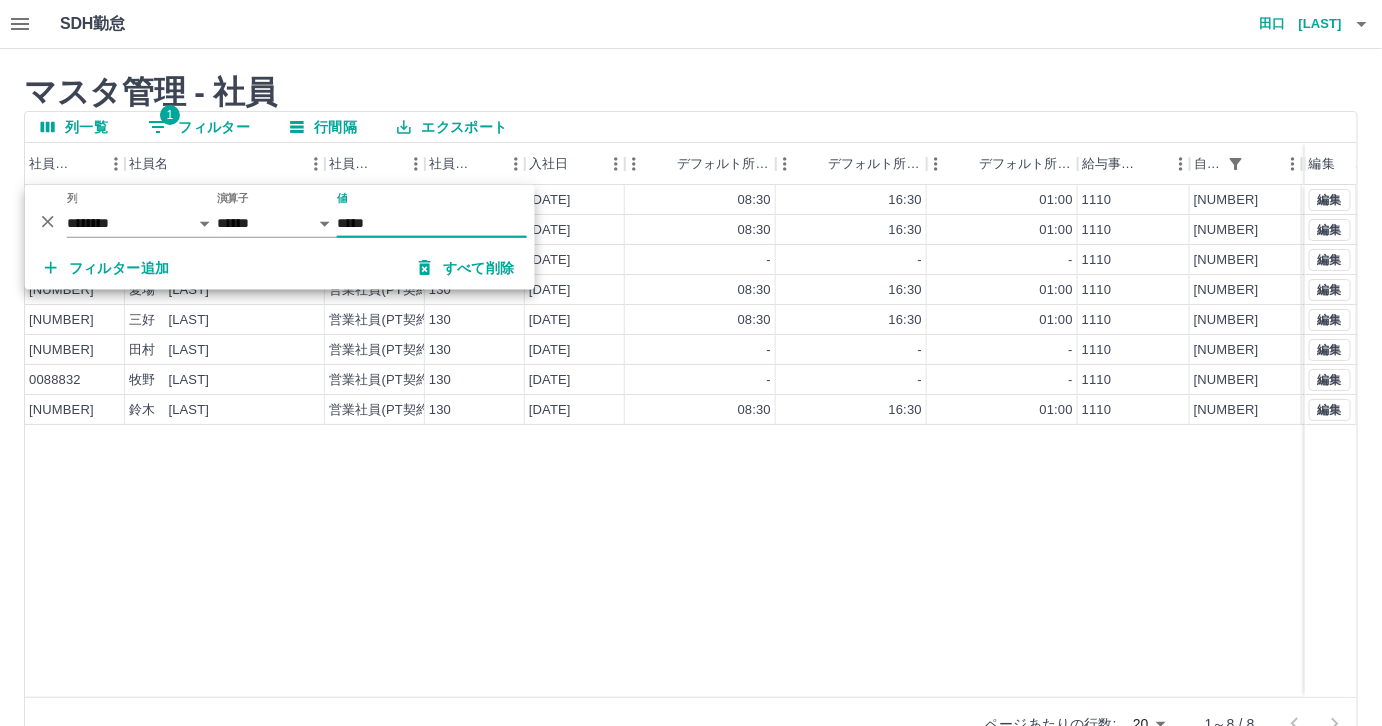 type on "*****" 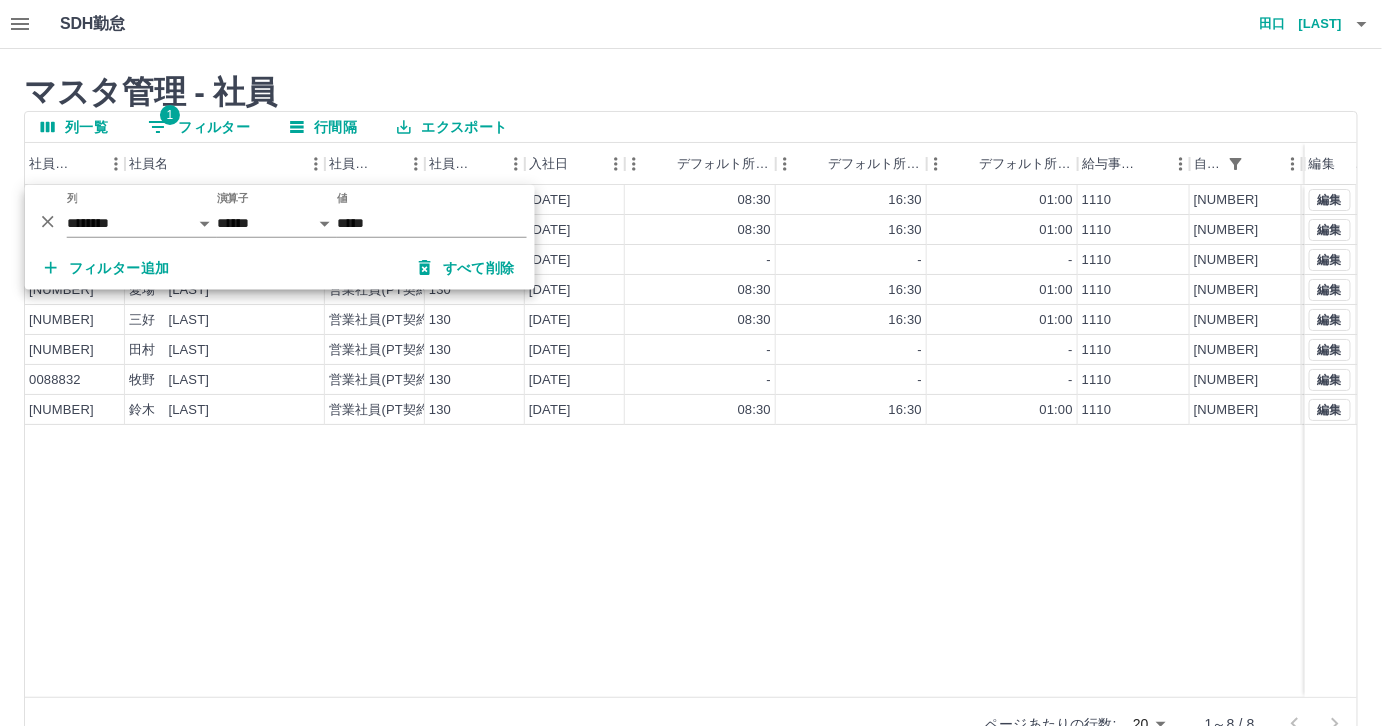 click on "マスタ管理 - 社員" at bounding box center [691, 92] 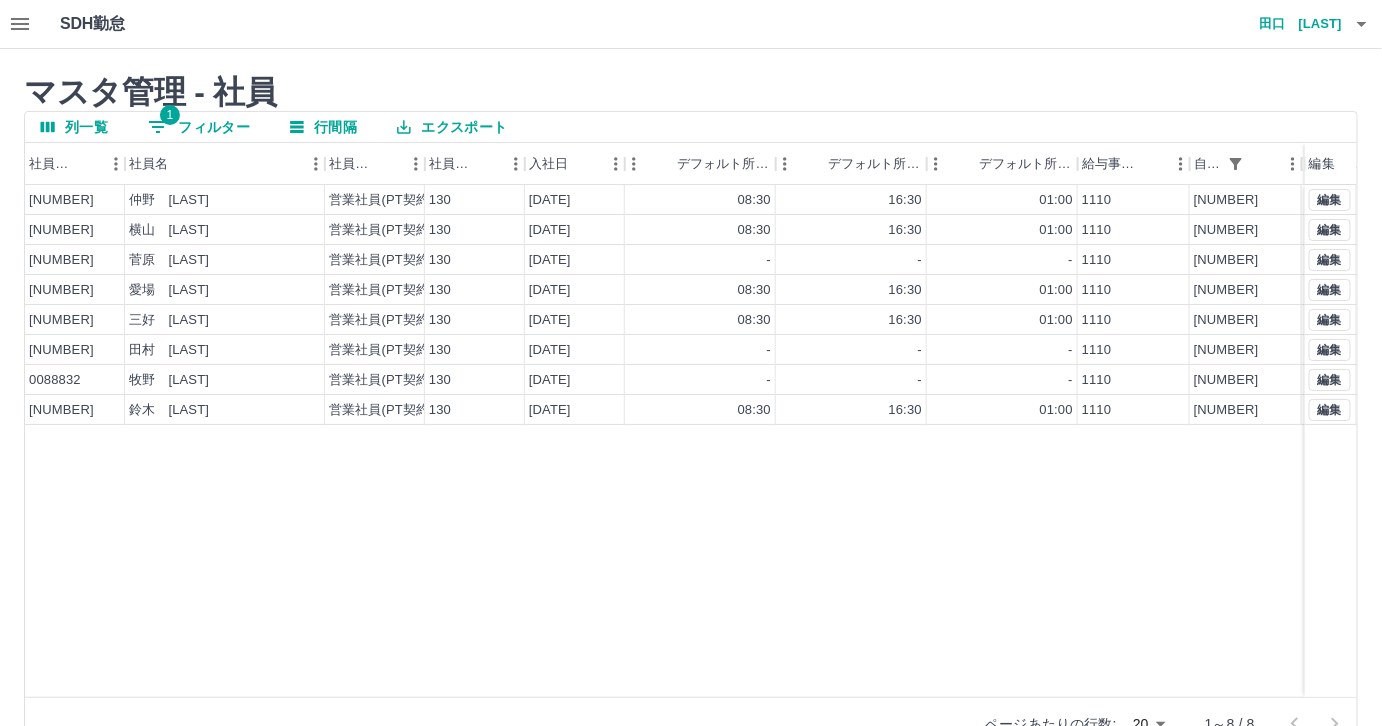 click on "1 フィルター" at bounding box center (199, 127) 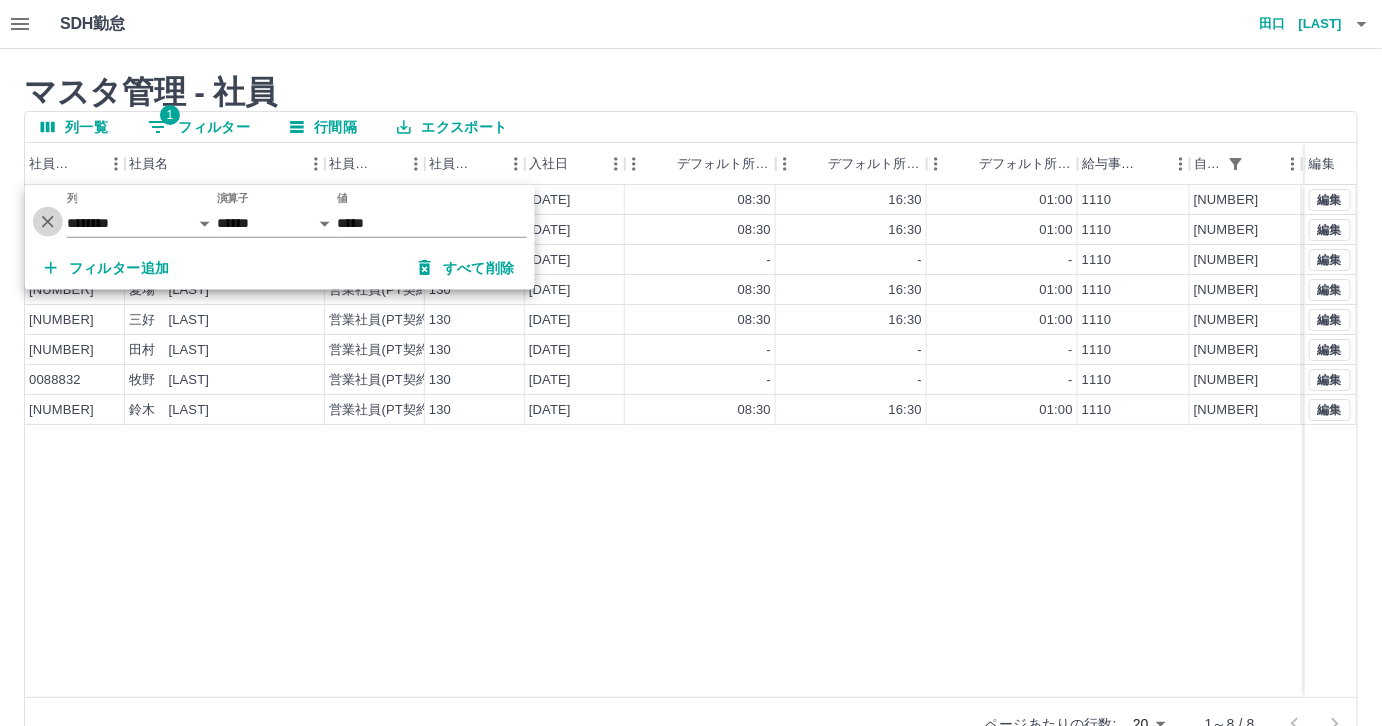 click 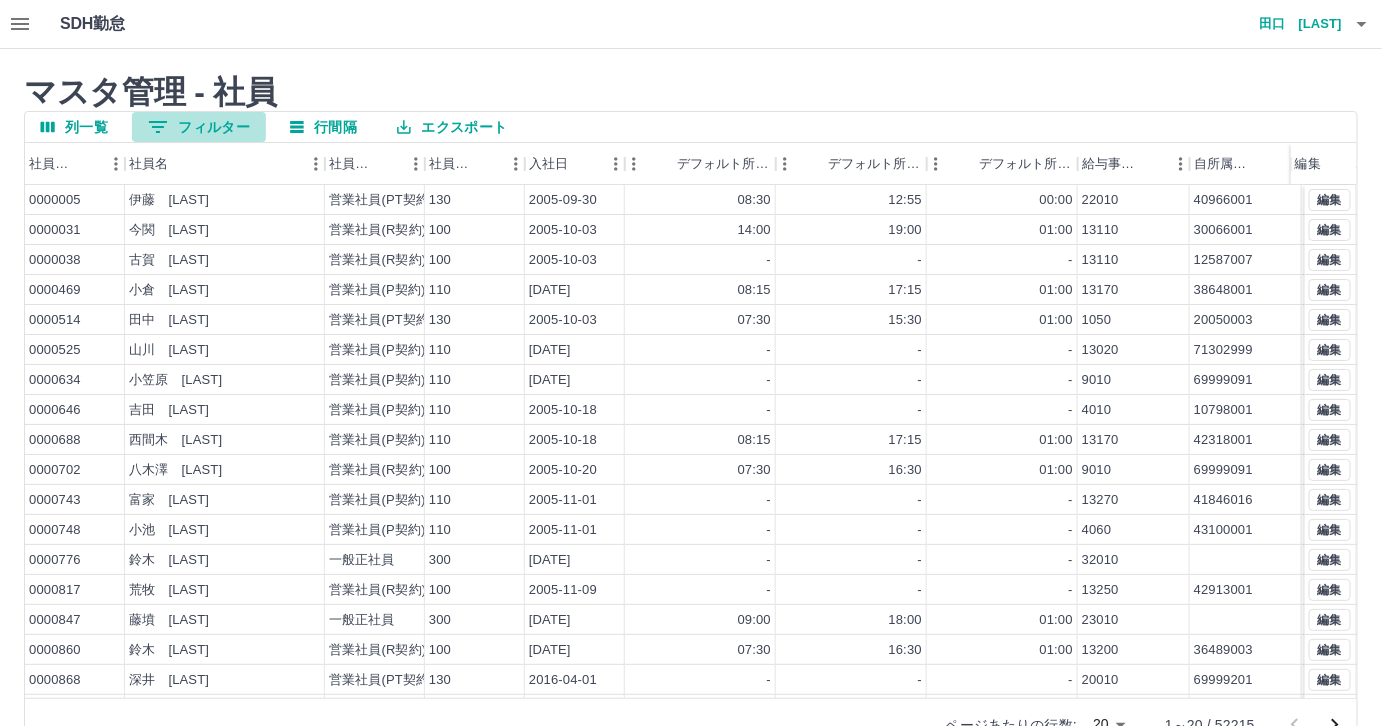 click on "0 フィルター" at bounding box center (199, 127) 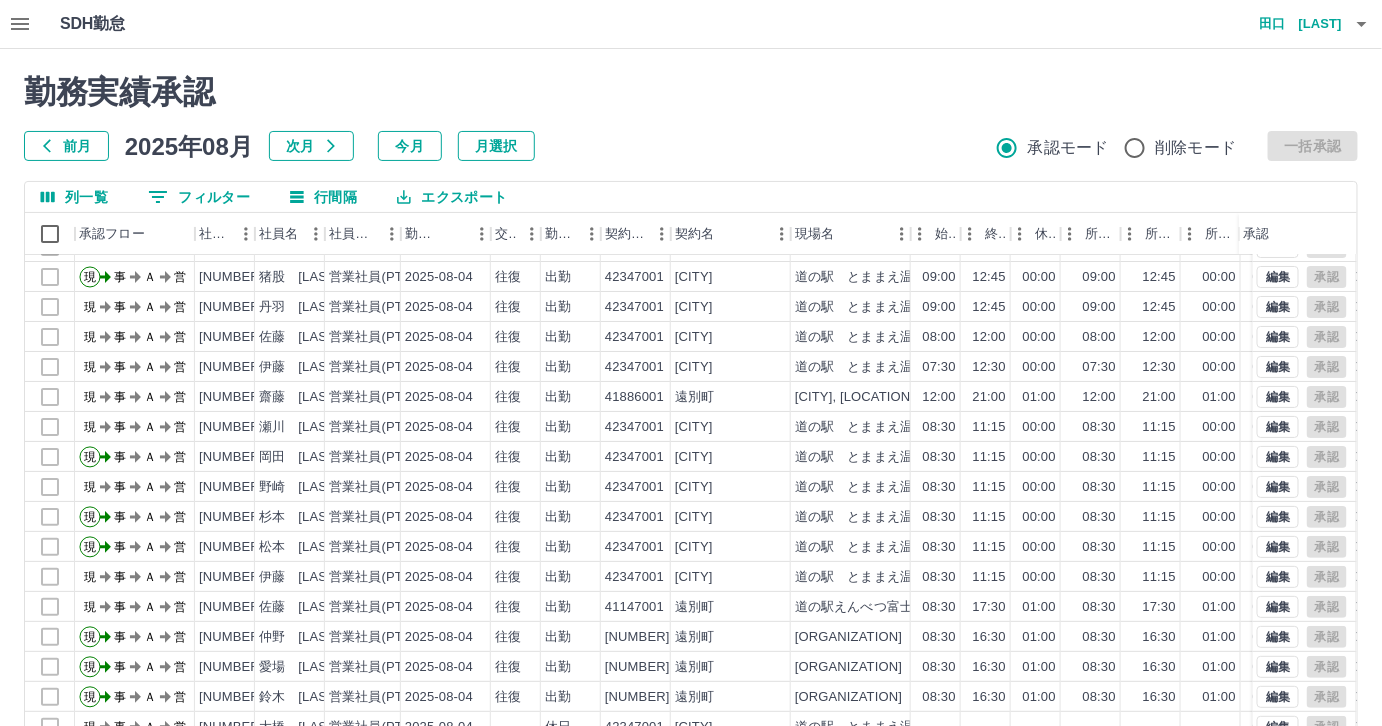 scroll, scrollTop: 99, scrollLeft: 0, axis: vertical 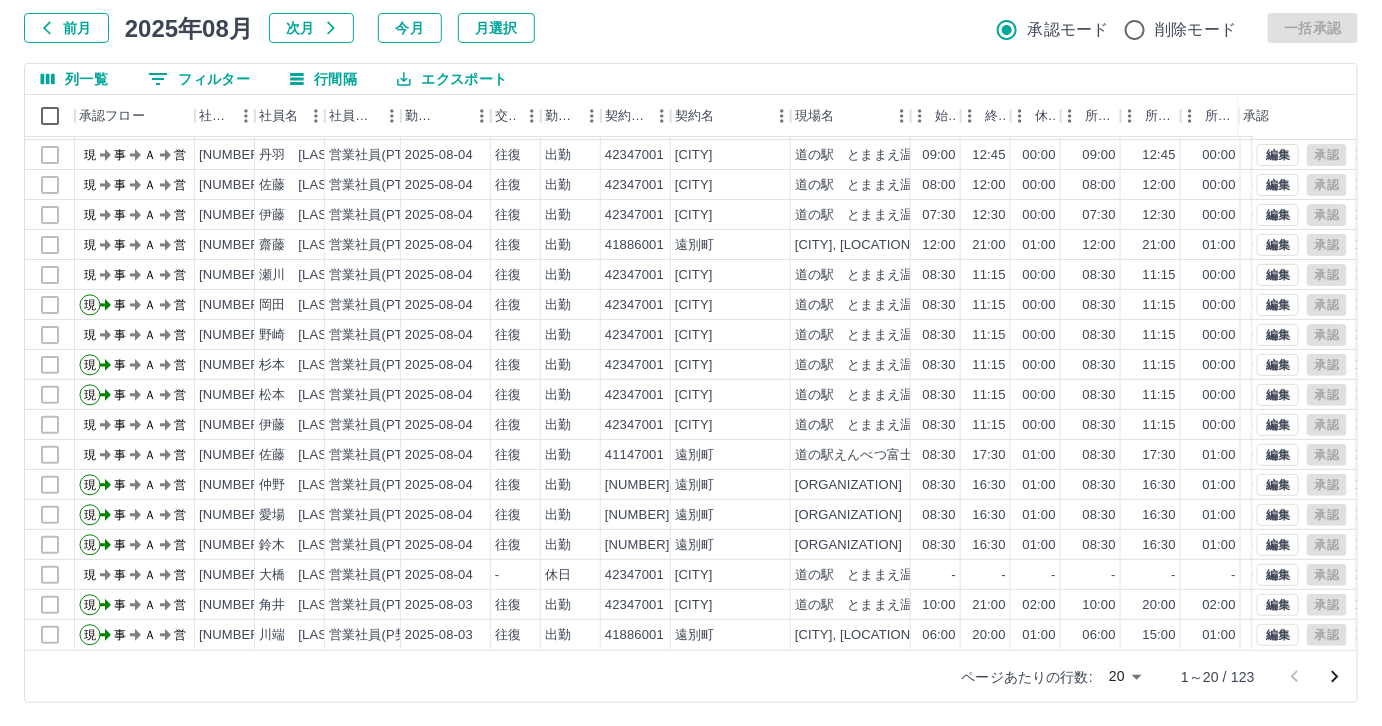 click on "SDH勤怠 田口　[LAST] 勤務実績承認 前月 2025年08月 次月 今月 月選択 承認モード 削除モード 一括承認 列一覧 0 フィルター 行間隔 エクスポート 承認フロー 社員番号 社員名 社員区分 勤務日 交通費 勤務区分 契約コード 契約名 現場名 始業 終業 休憩 所定開始 所定終業 所定休憩 拘束 勤務 遅刻等 コメント ステータス 承認 現 事 Ａ 営 [NUMBER] 宇佐美　[LAST] 営業社員(PT契約) 2025-08-04 往復 出勤 [NUMBER] [CITY] [LOCATION] 09:00 12:45 00:00 09:00 12:45 00:00 03:45 03:45 00:00 現場責任者承認待 現 事 Ａ 営 [NUMBER] 猪股　[LAST] 営業社員(PT契約) 2025-08-04 往復 出勤 [NUMBER] [CITY] [LOCATION] 09:00 12:45 00:00 09:00 12:45 00:00 03:45 03:45 00:00 事務担当者承認待 現 事 Ａ 営 [NUMBER] 丹羽　[LAST] 営業社員(PT契約) 2025-08-04 往復 出勤 [NUMBER] [CITY] 09:00 12:45 00:00 現" at bounding box center (691, 304) 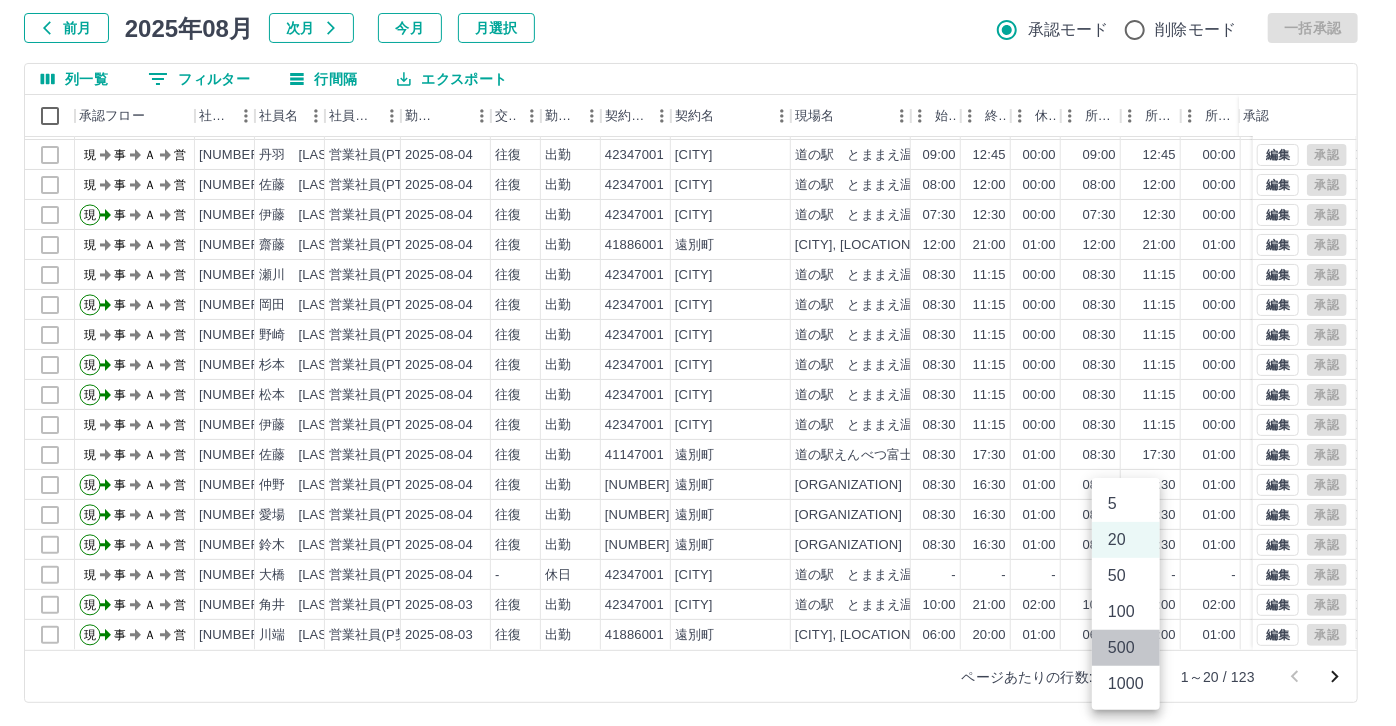 click on "500" at bounding box center [1126, 648] 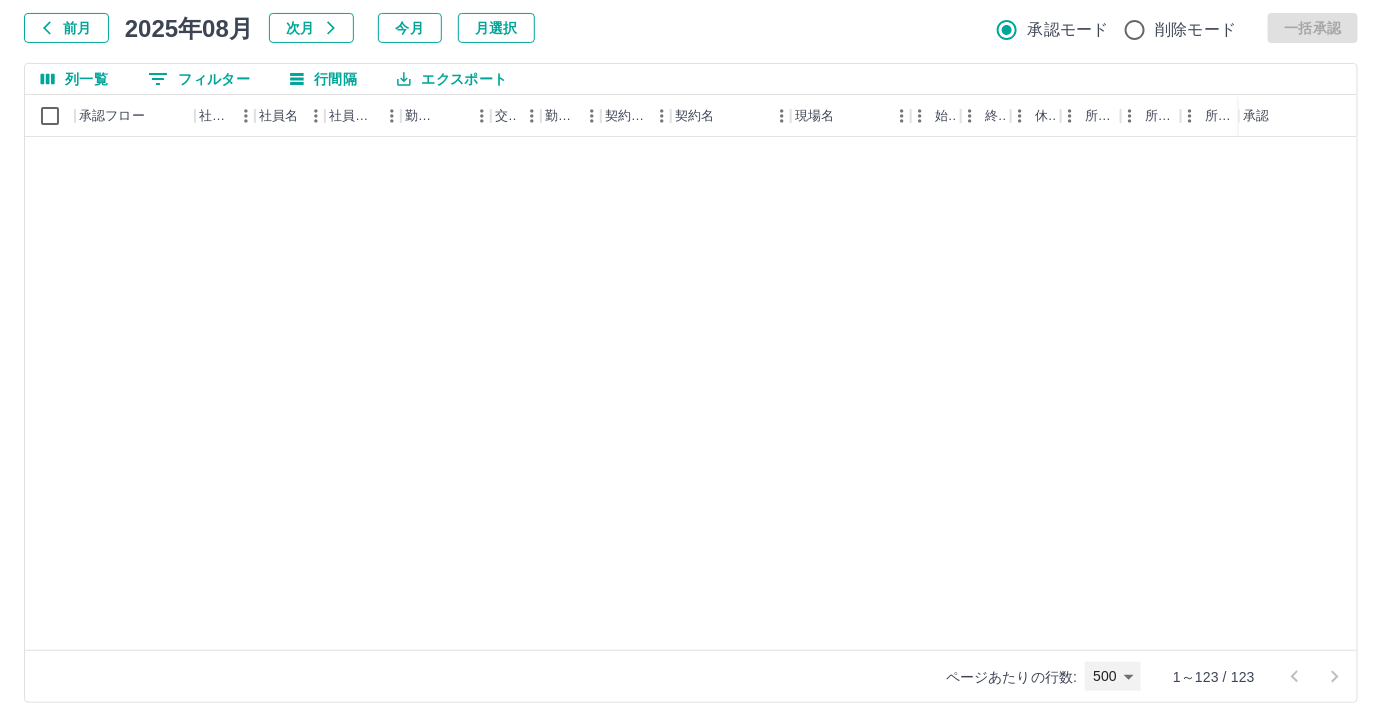 scroll, scrollTop: 2280, scrollLeft: 0, axis: vertical 